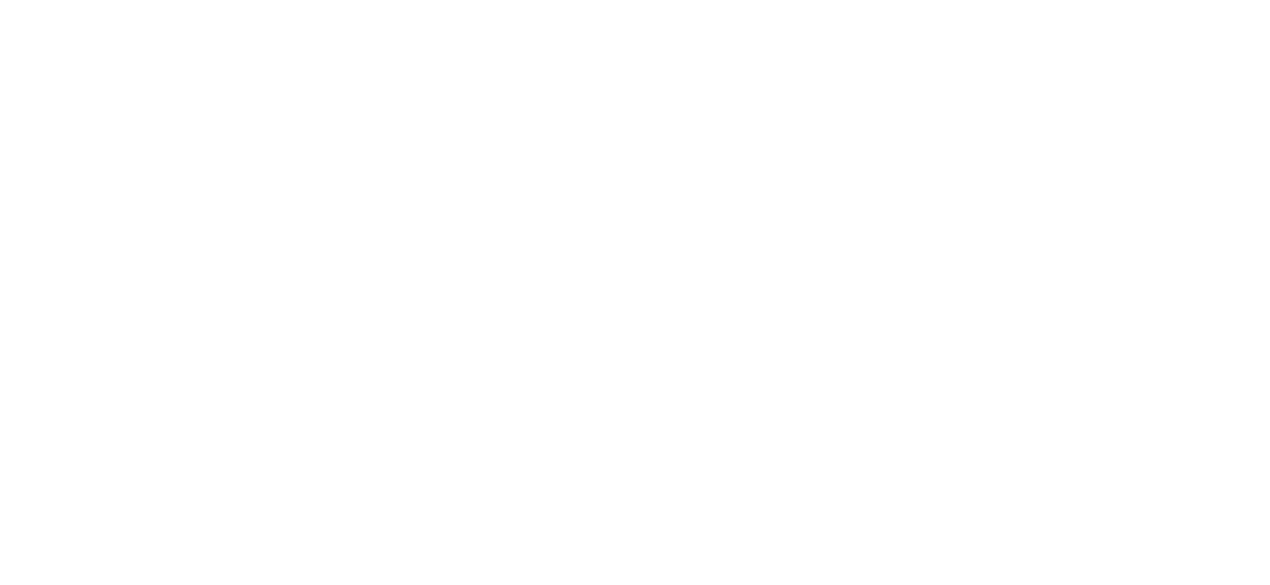 scroll, scrollTop: 0, scrollLeft: 0, axis: both 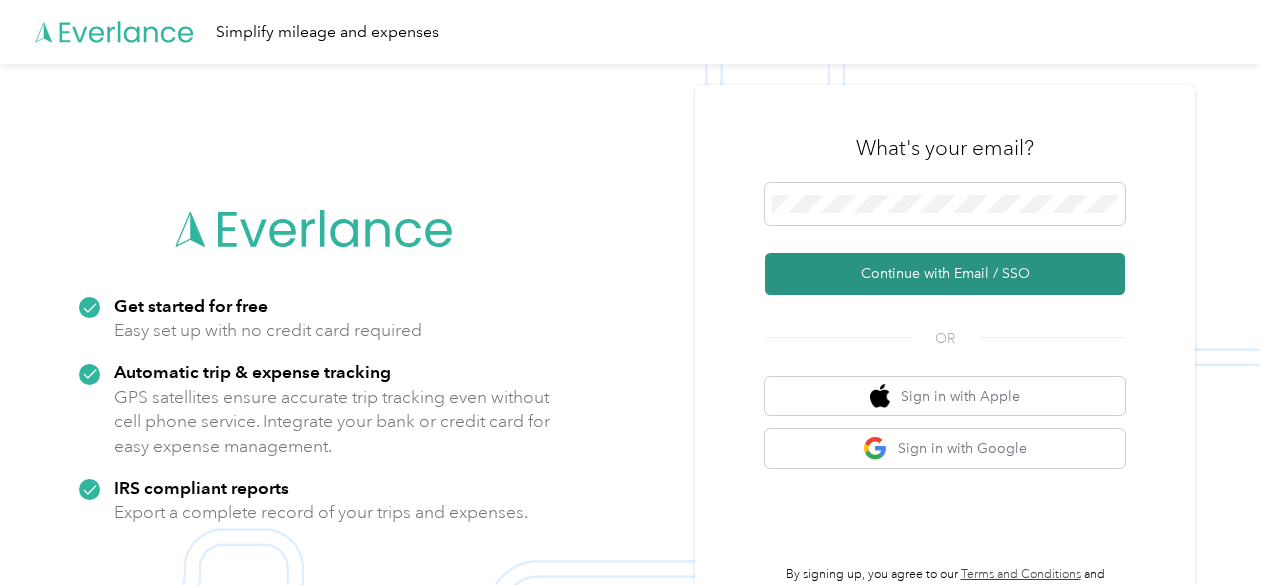 click on "Continue with Email / SSO" at bounding box center (945, 274) 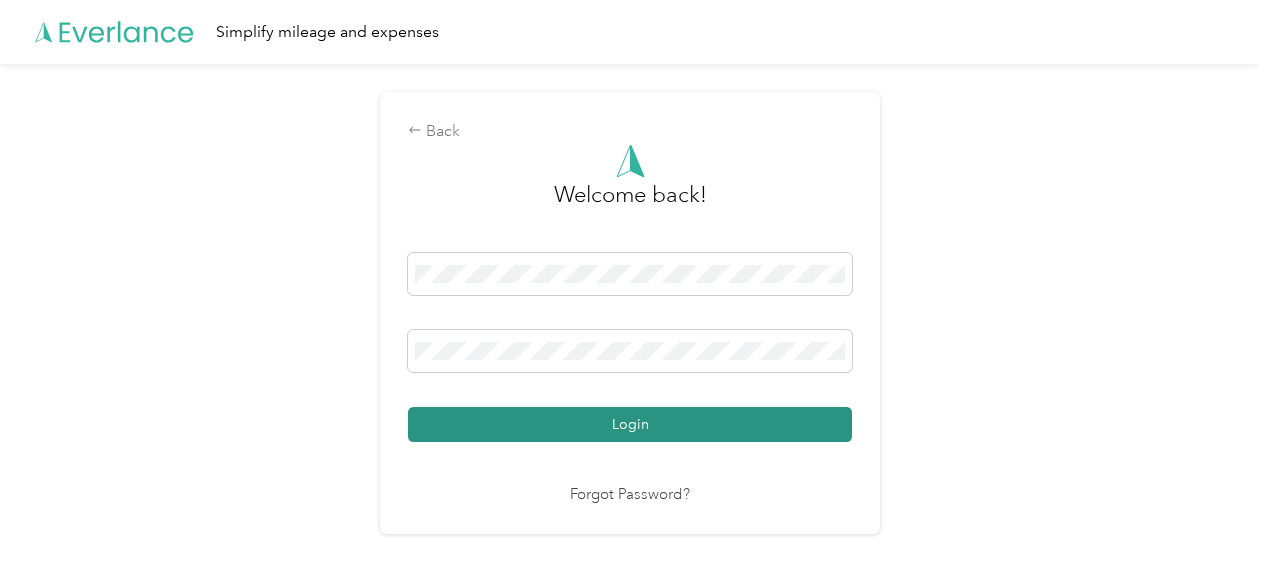 click on "Login" at bounding box center [630, 424] 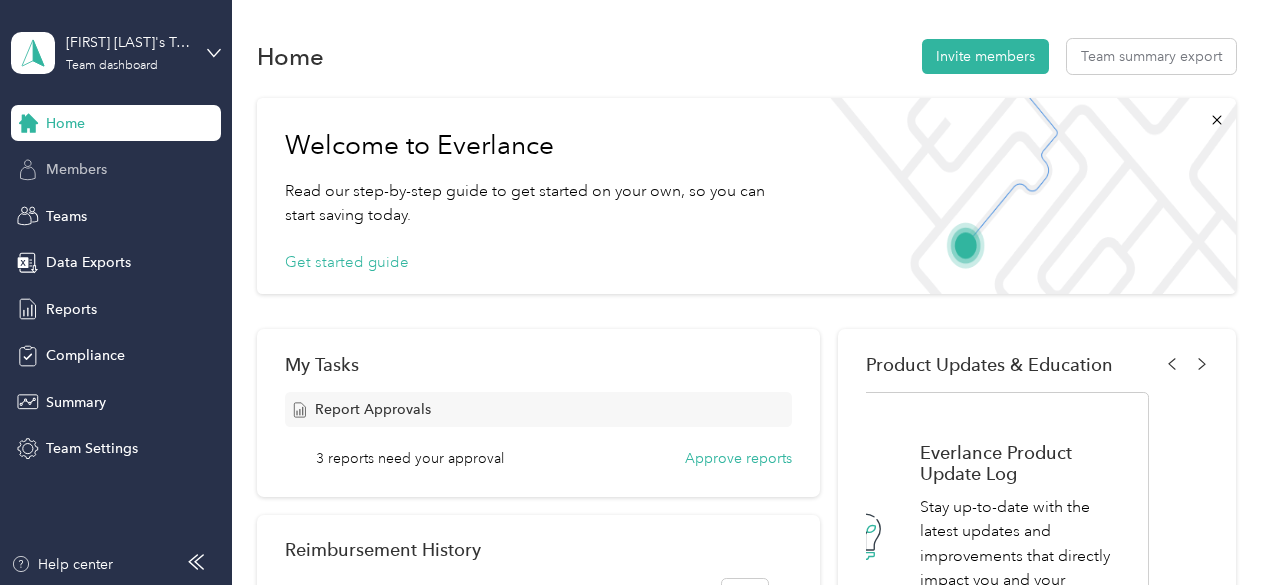 click on "Members" at bounding box center (76, 169) 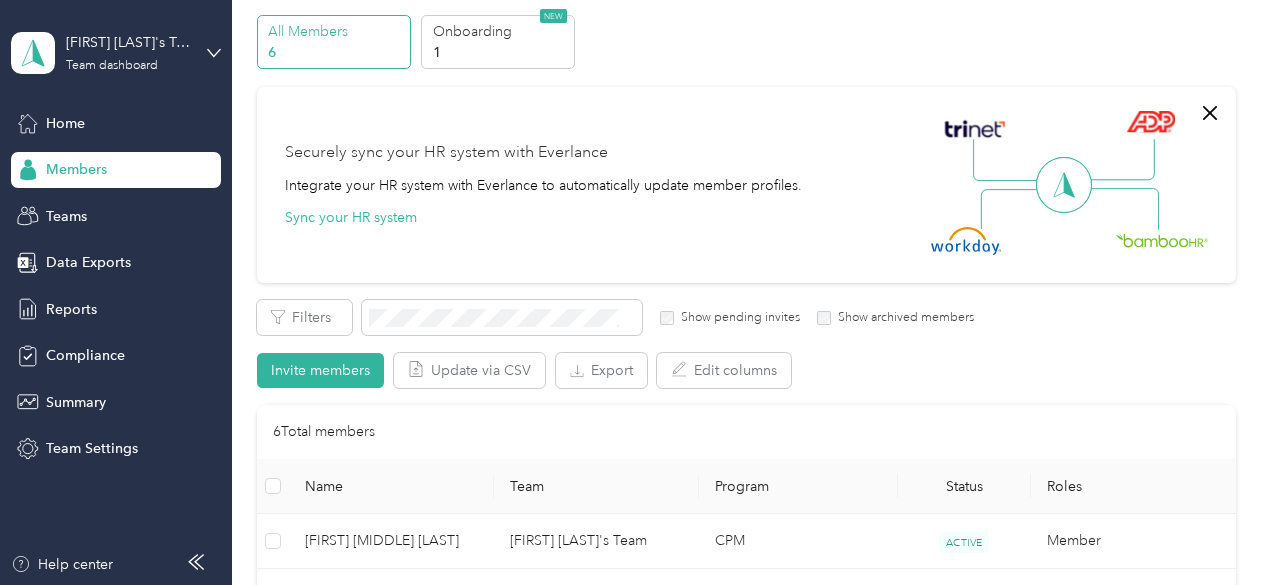 scroll, scrollTop: 0, scrollLeft: 0, axis: both 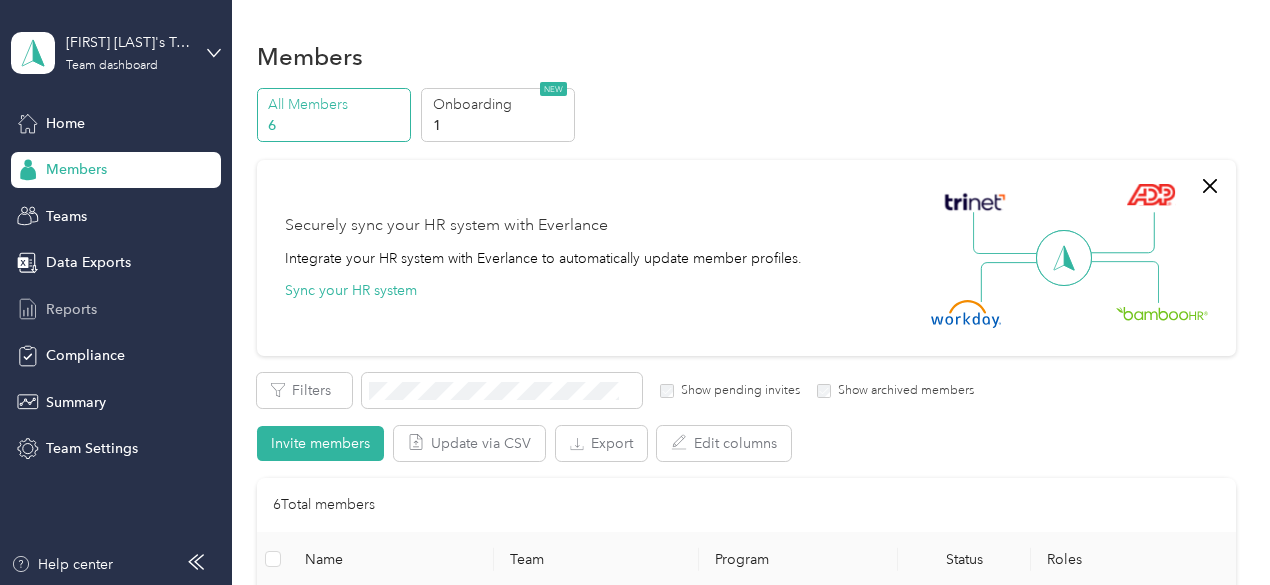click on "Reports" at bounding box center (71, 309) 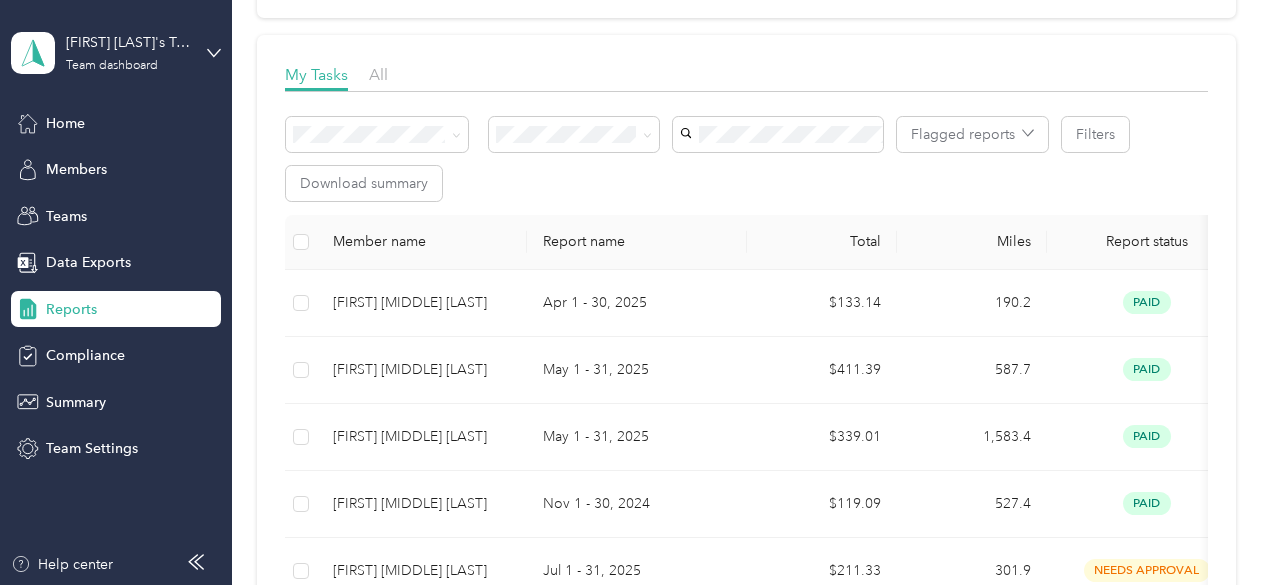 scroll, scrollTop: 318, scrollLeft: 0, axis: vertical 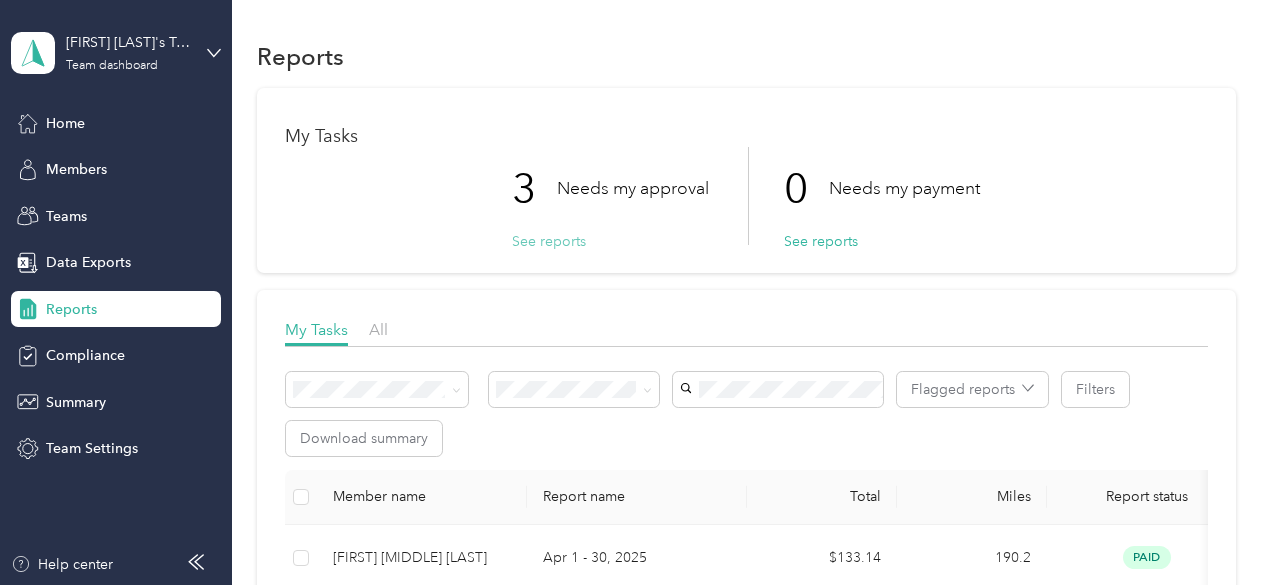 click on "See reports" at bounding box center (549, 241) 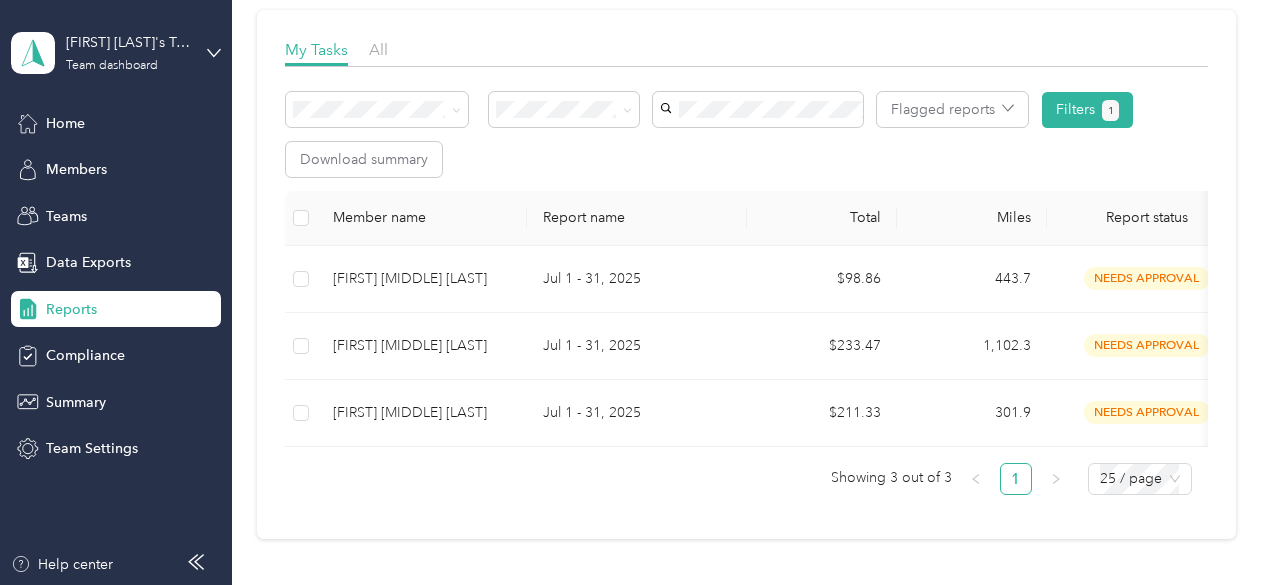 scroll, scrollTop: 267, scrollLeft: 0, axis: vertical 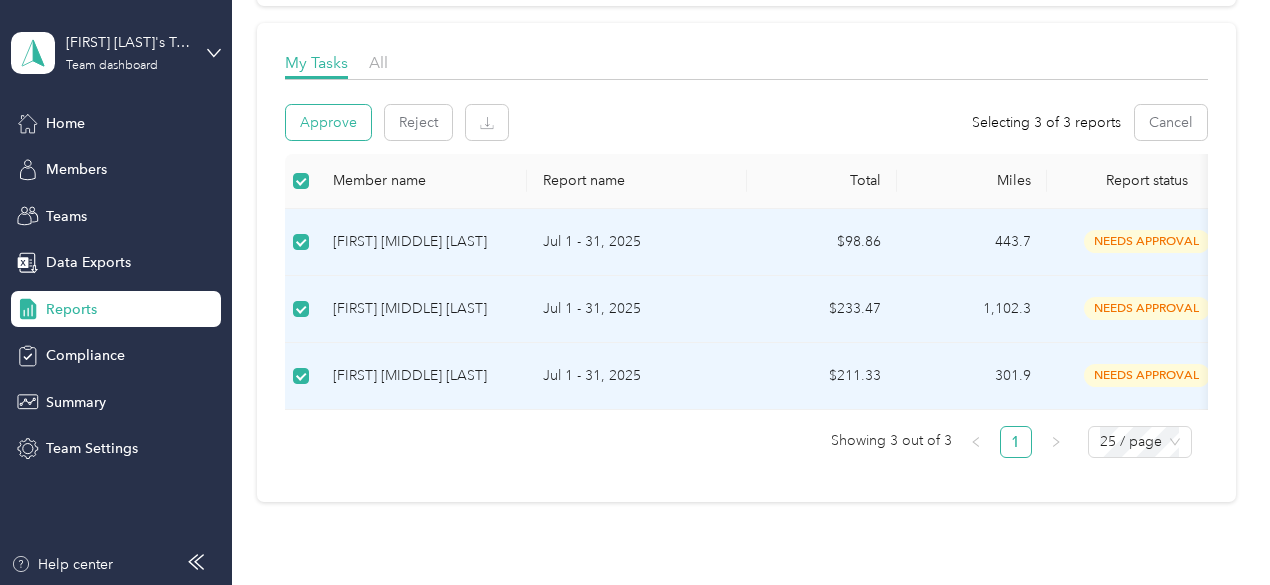 click on "Approve" at bounding box center [328, 122] 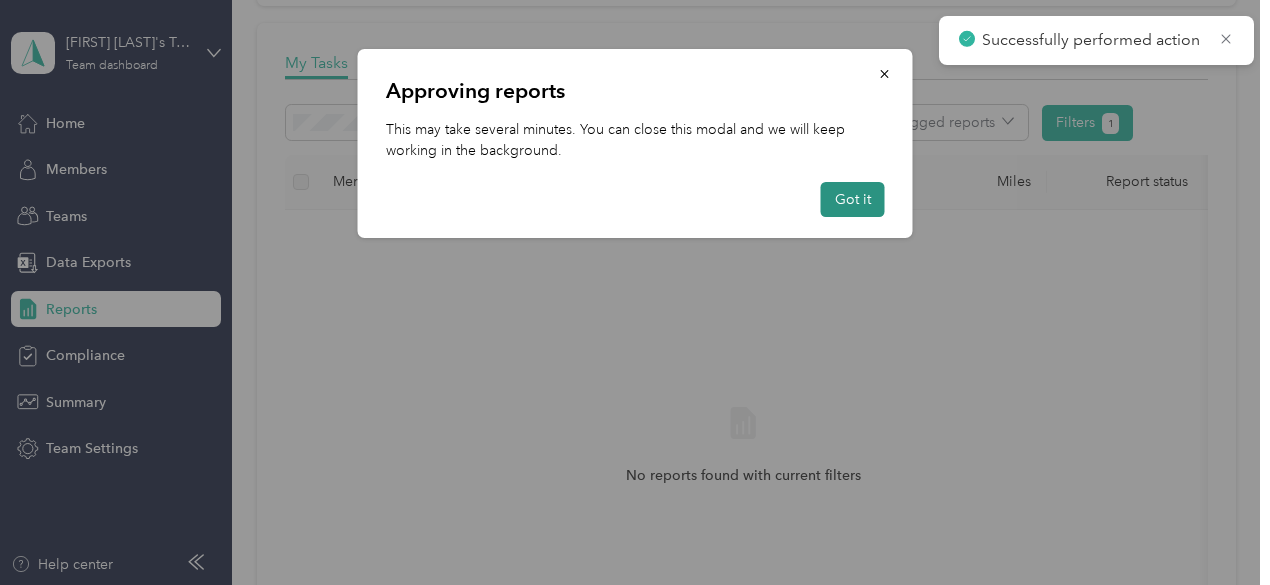 click on "Got it" at bounding box center [853, 199] 